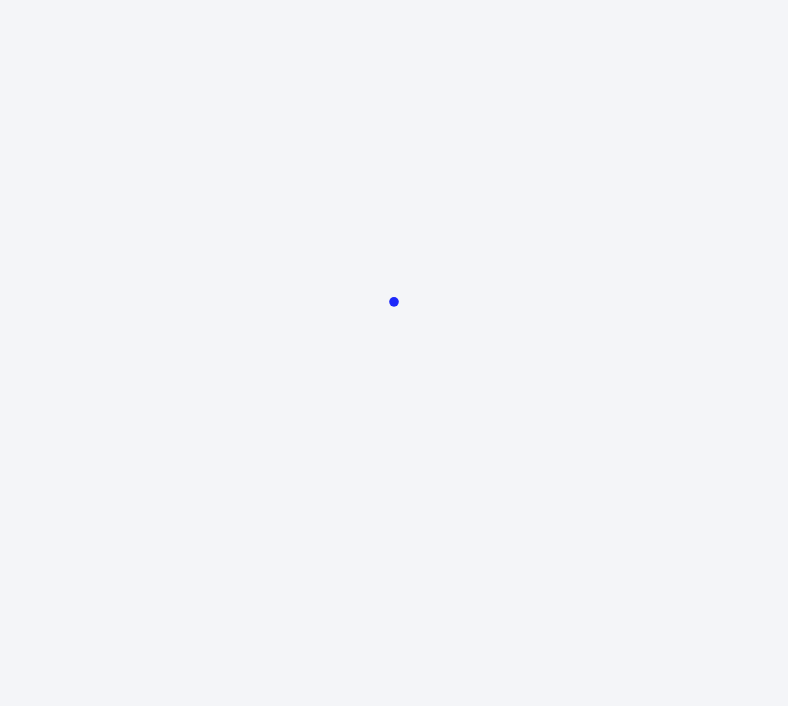 scroll, scrollTop: 0, scrollLeft: 0, axis: both 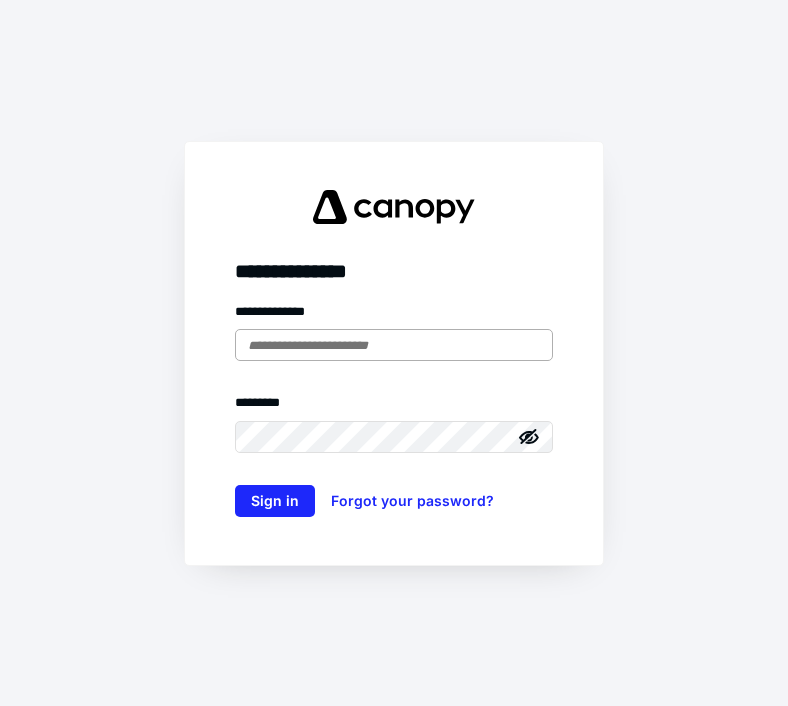 click at bounding box center (394, 345) 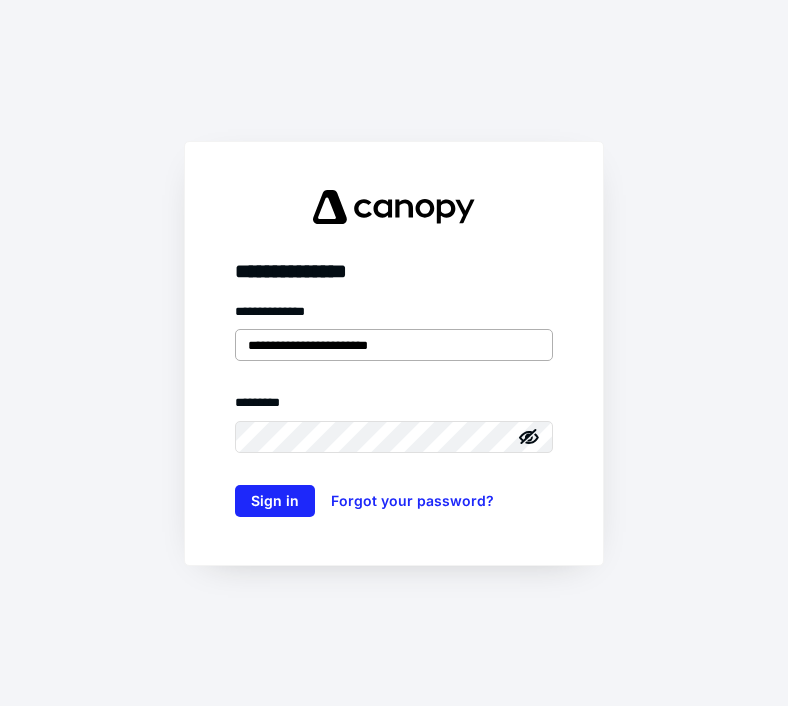 drag, startPoint x: 290, startPoint y: 350, endPoint x: 347, endPoint y: 352, distance: 57.035076 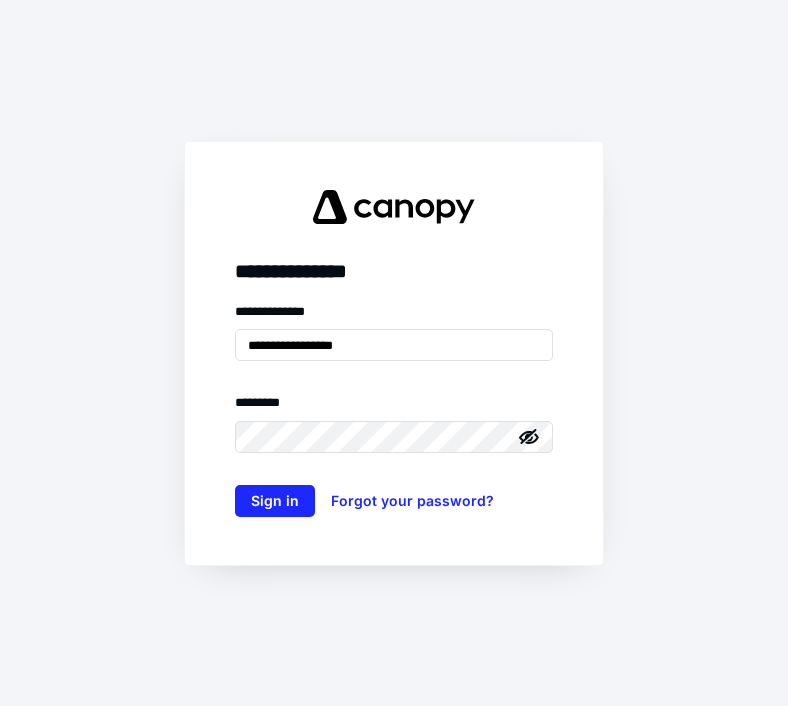 click on "**********" at bounding box center [394, 353] 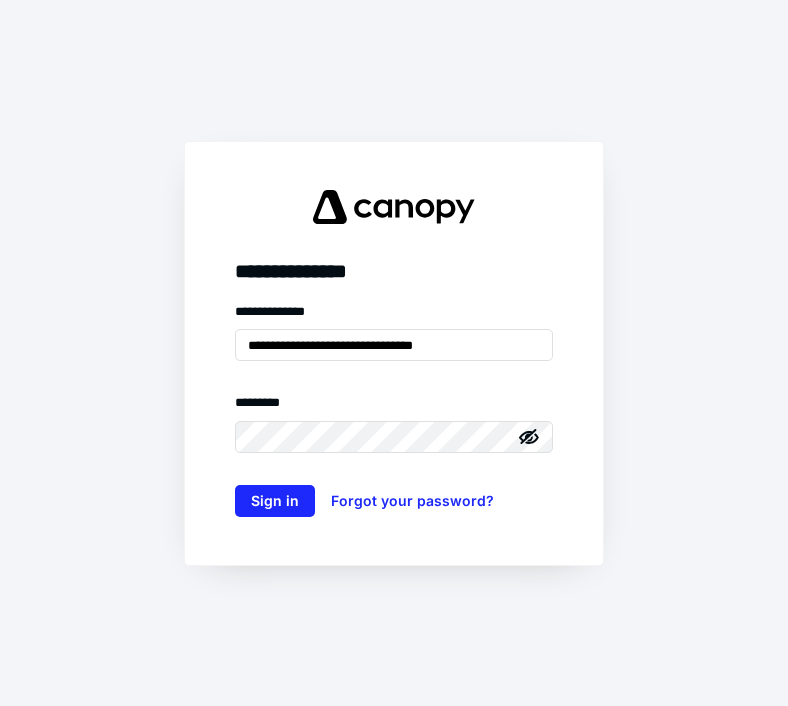 type on "**********" 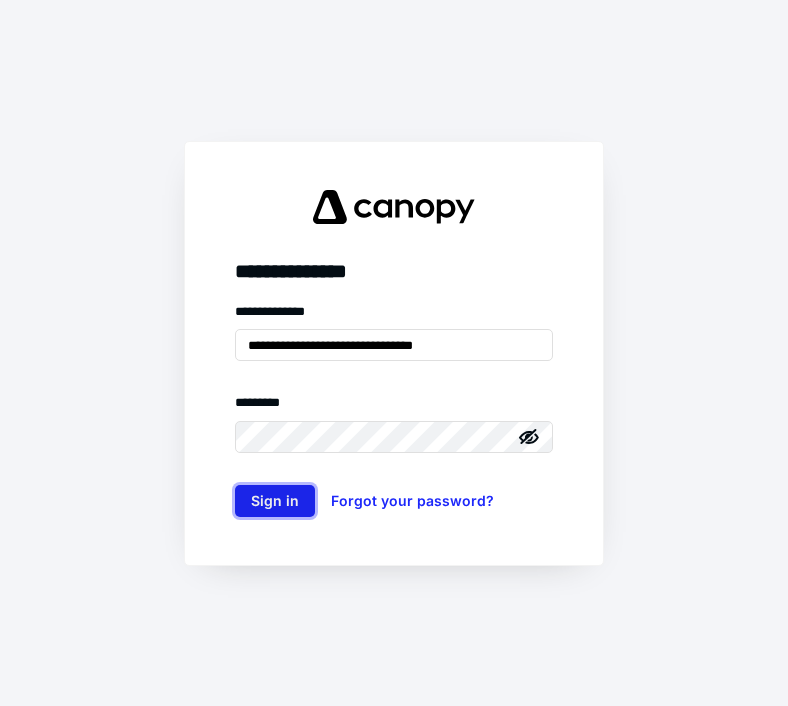click on "Sign in" at bounding box center [275, 501] 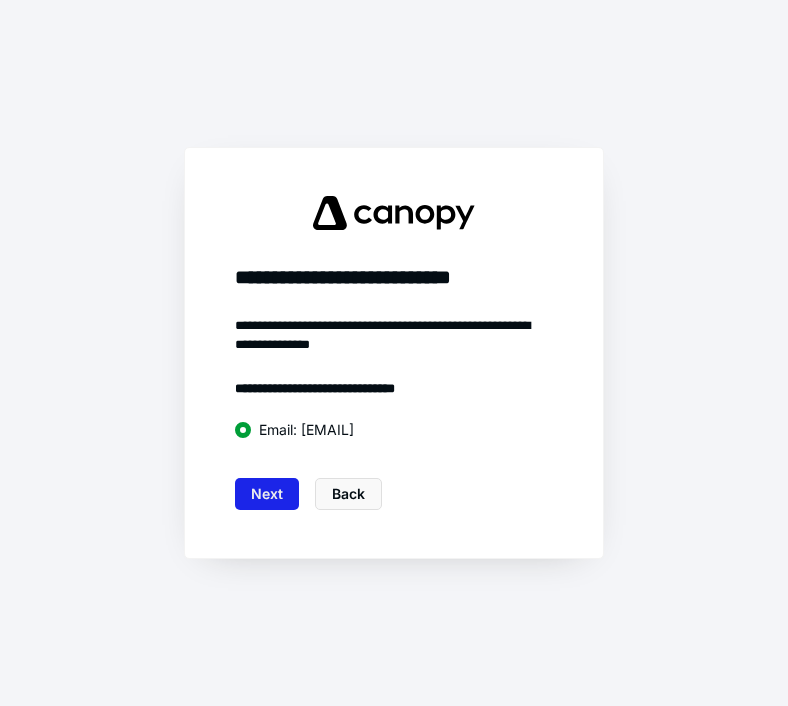 click on "Next" at bounding box center [267, 494] 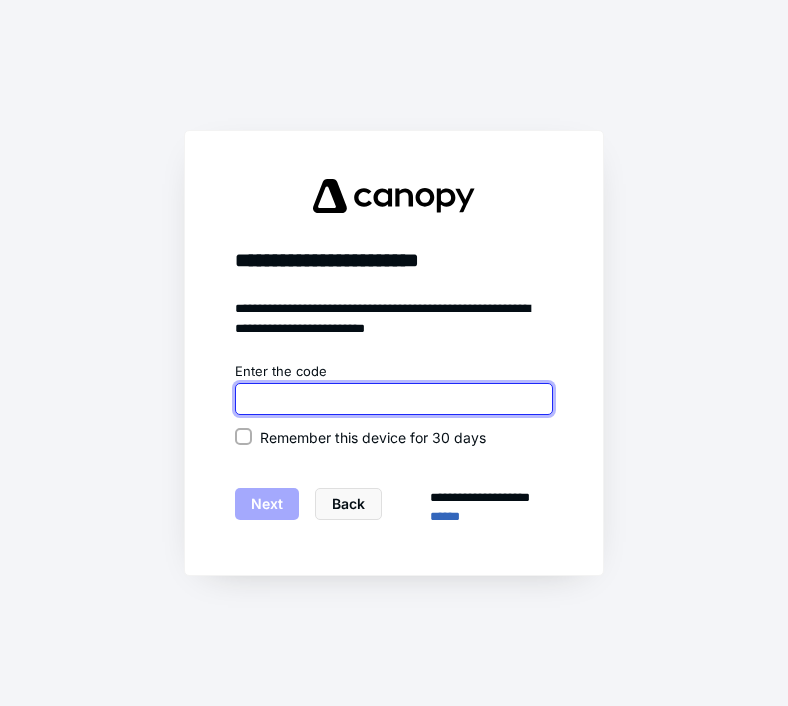 paste on "******" 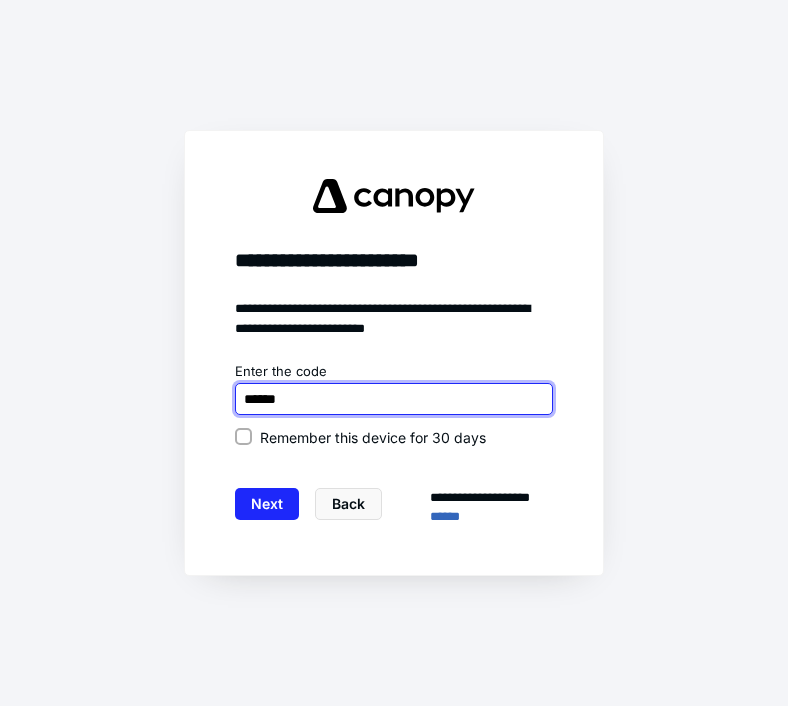 type on "******" 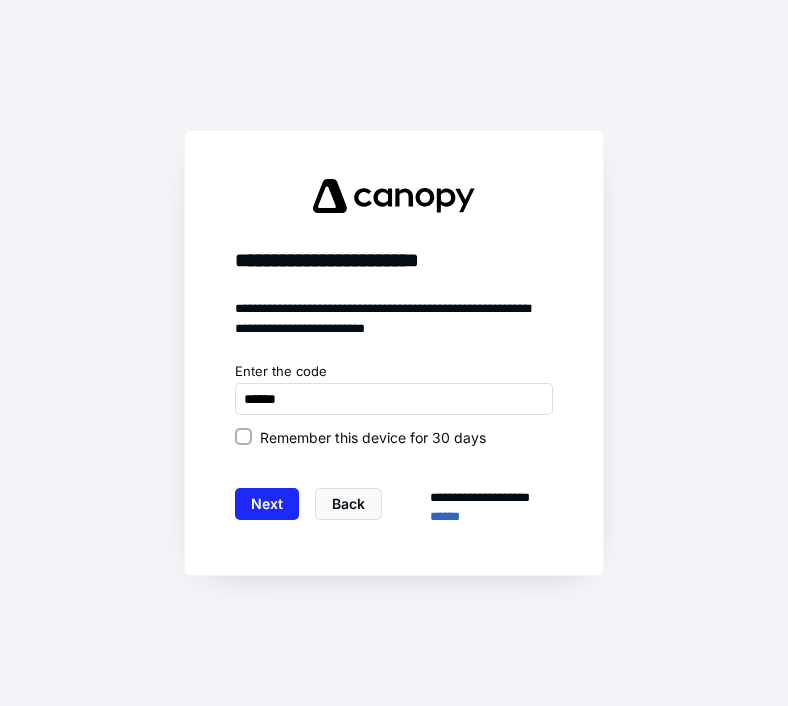 click at bounding box center [243, 436] 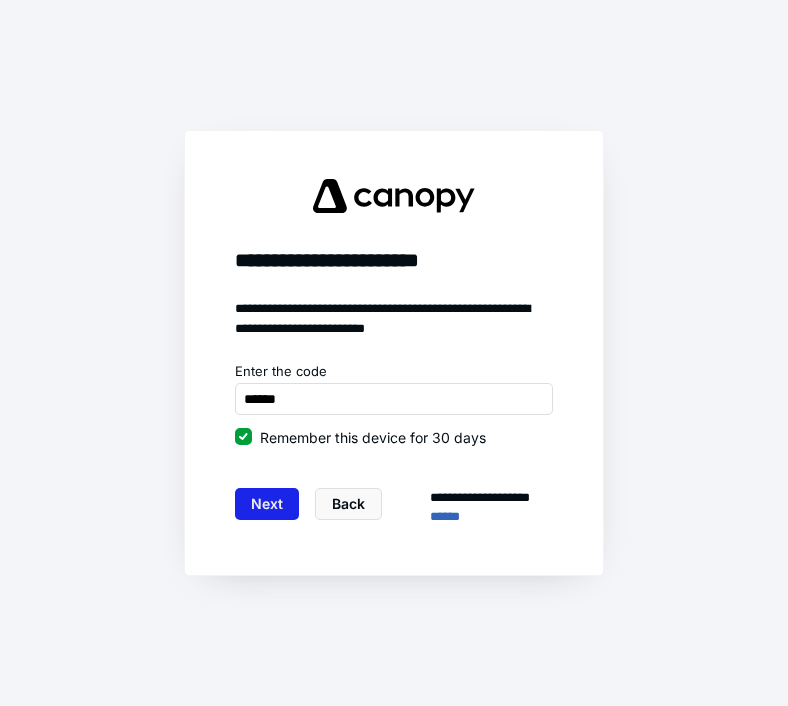 click on "Next" at bounding box center [267, 504] 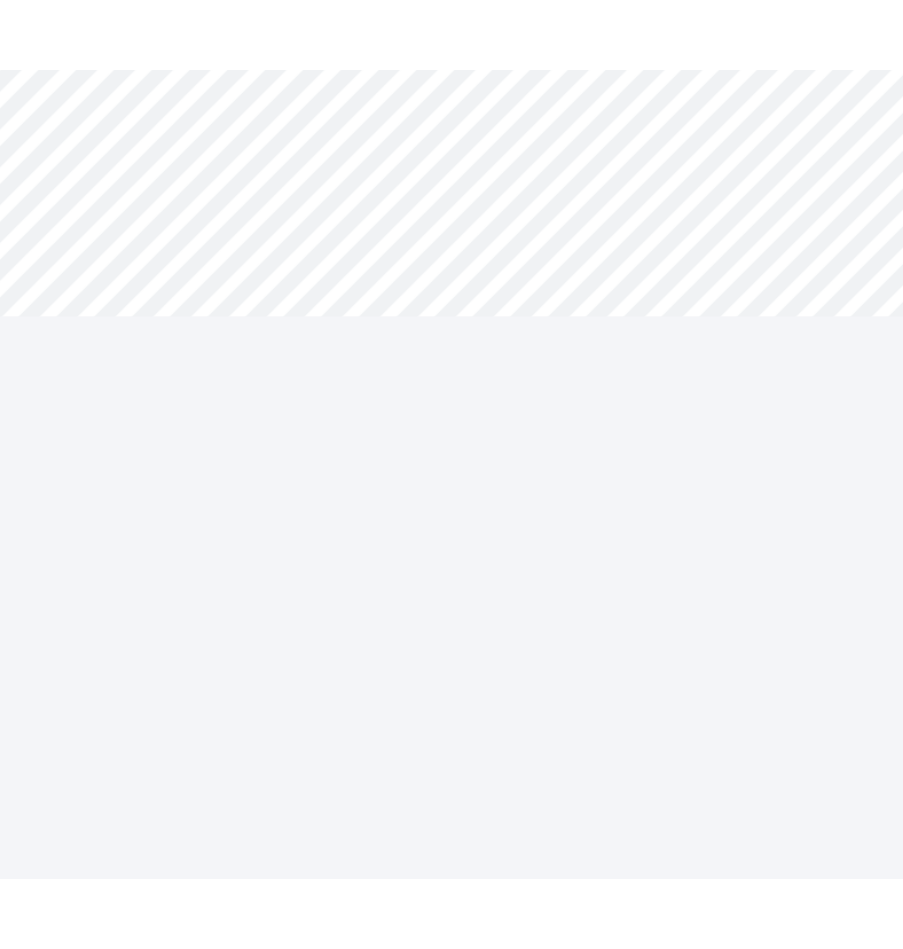scroll, scrollTop: 0, scrollLeft: 0, axis: both 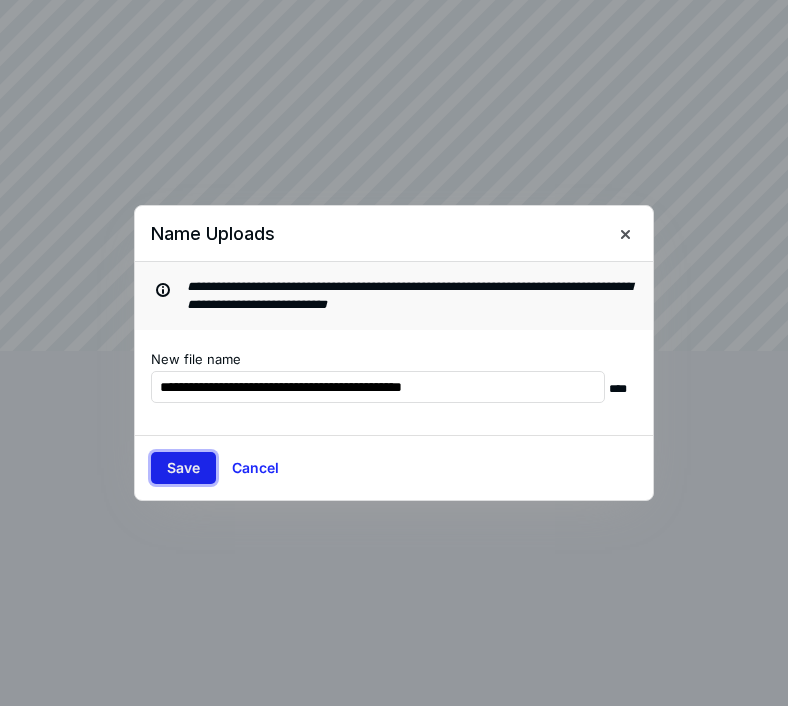 click on "Save" at bounding box center (183, 468) 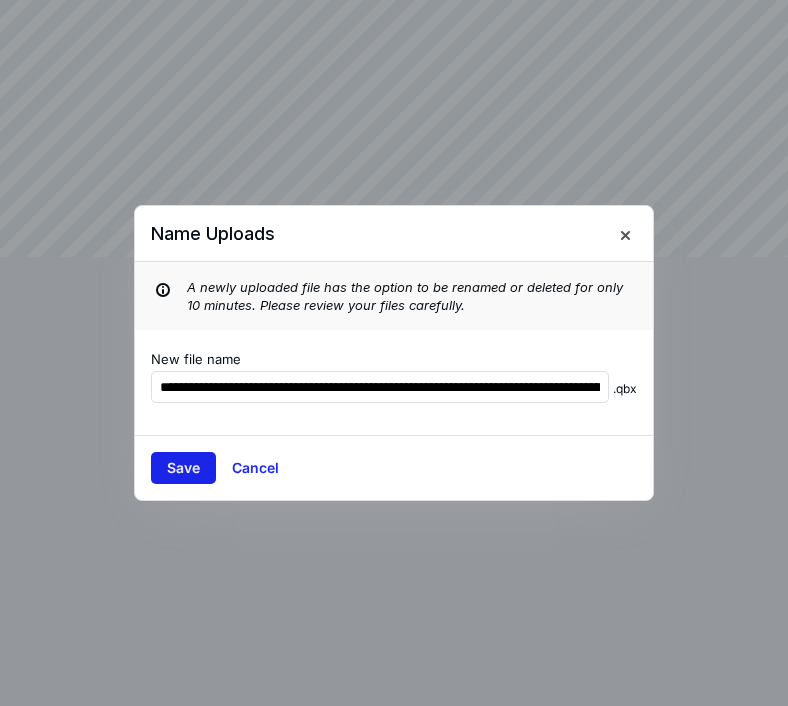 click on "Save" at bounding box center [183, 468] 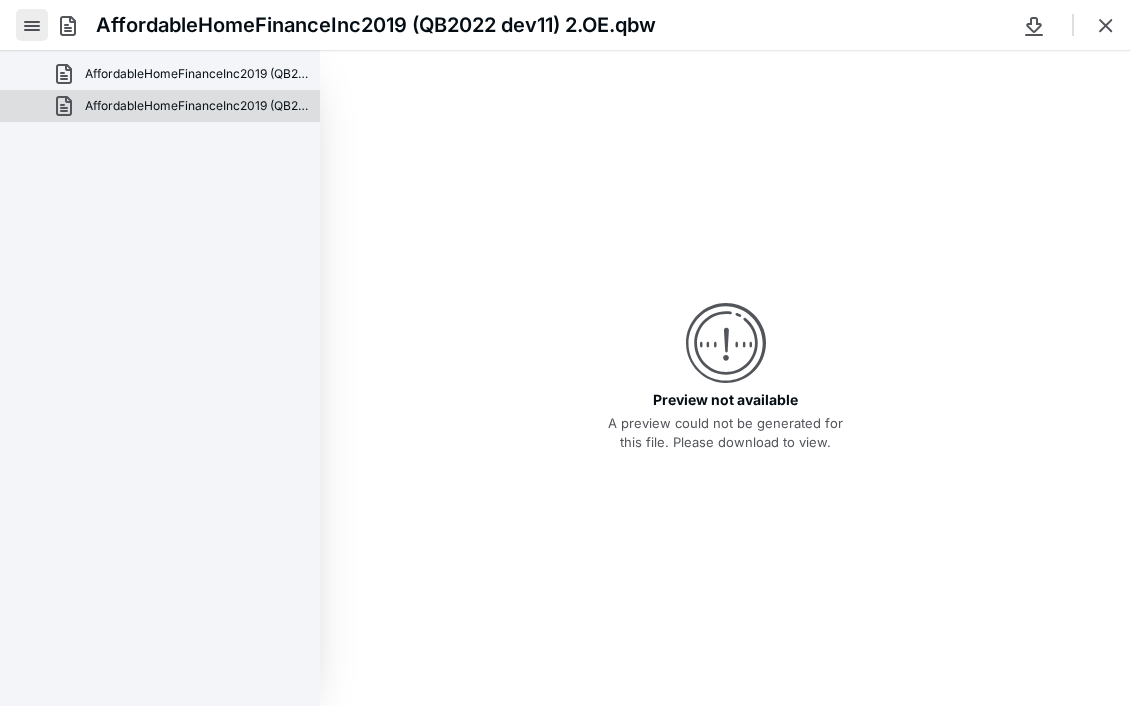 click at bounding box center (32, 25) 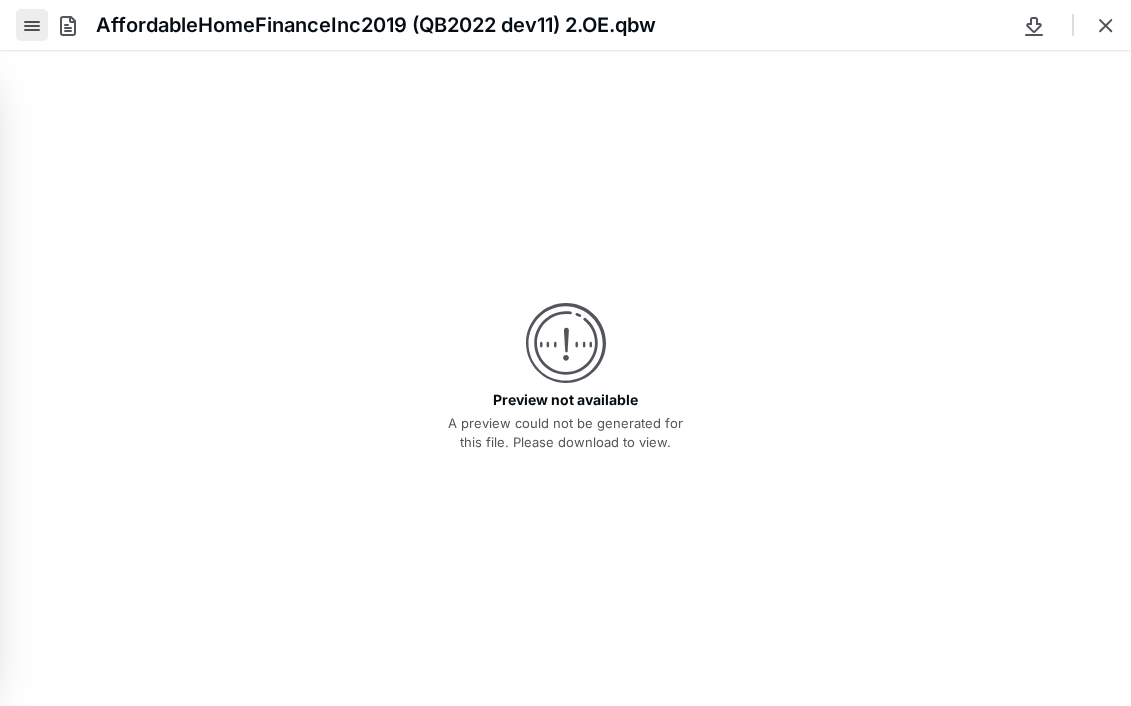 click at bounding box center [32, 25] 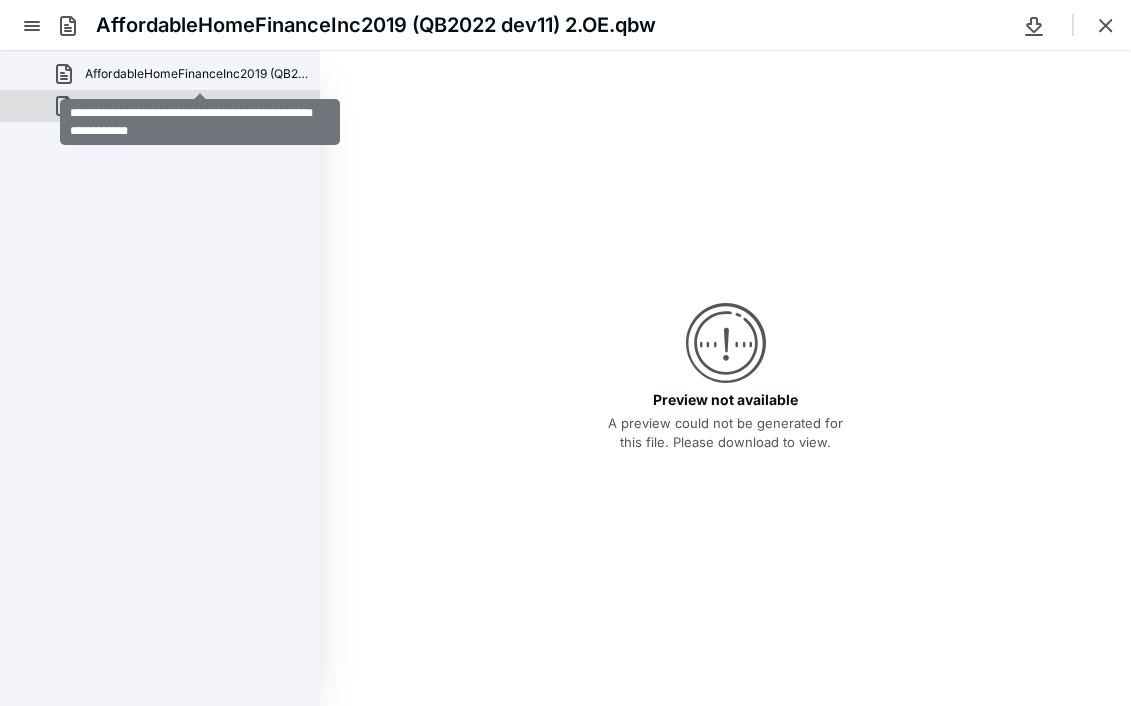 click on "AffordableHomeFinanceInc2019 (QB2022 dev11) 2 (QuickBooks2.qbx" at bounding box center (200, 74) 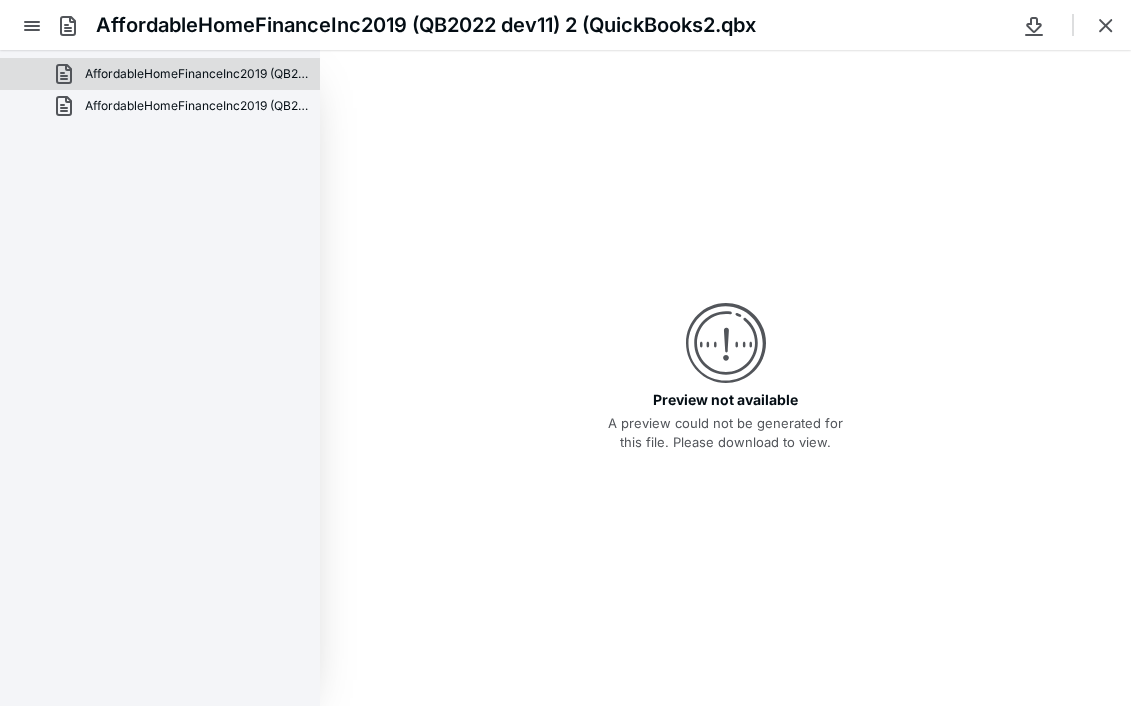 click on "Preview not available A preview could not be generated for this file. Please download to view." at bounding box center (725, 378) 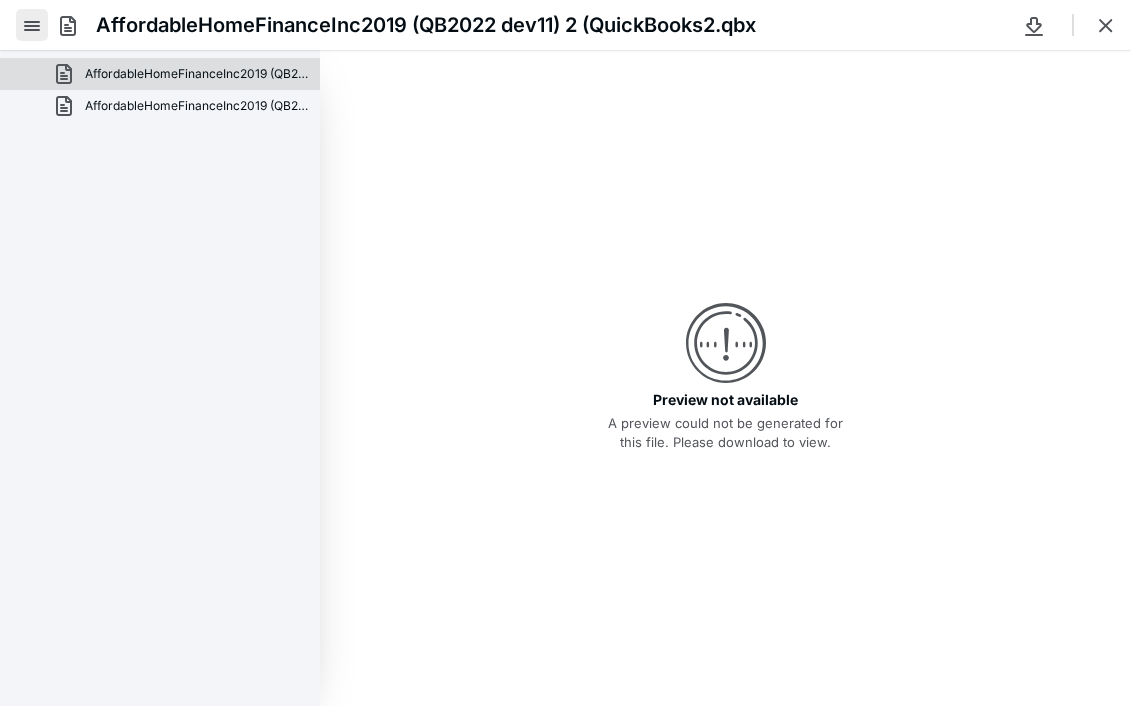 click at bounding box center (32, 25) 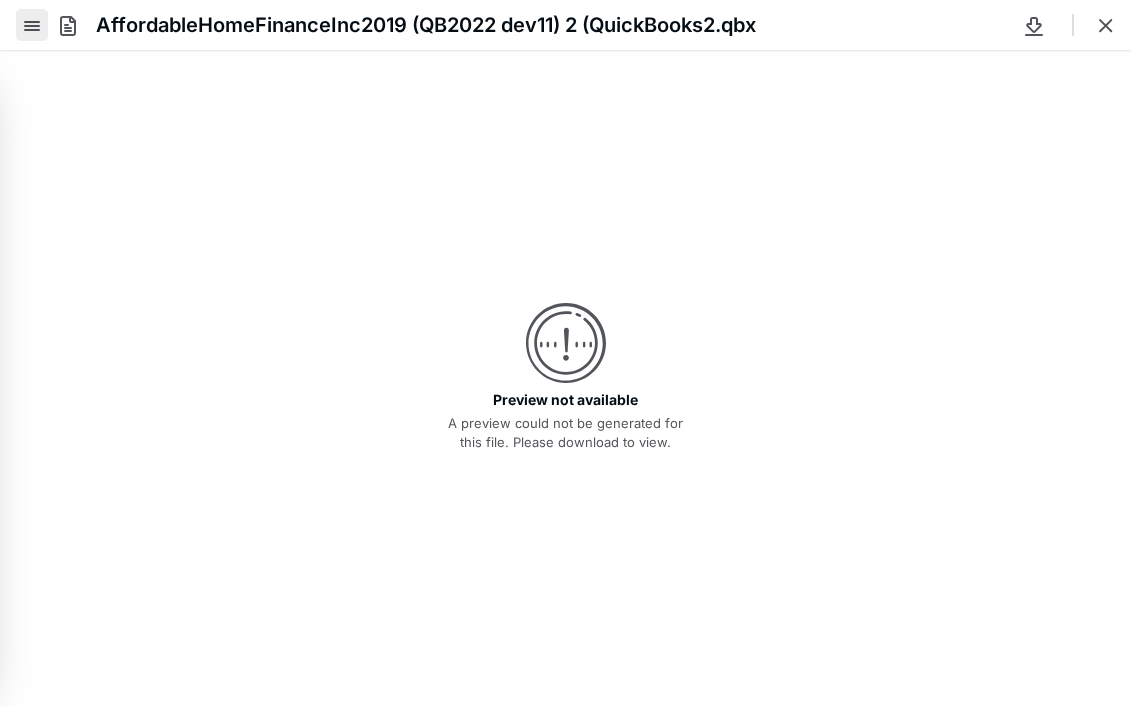 click at bounding box center (32, 25) 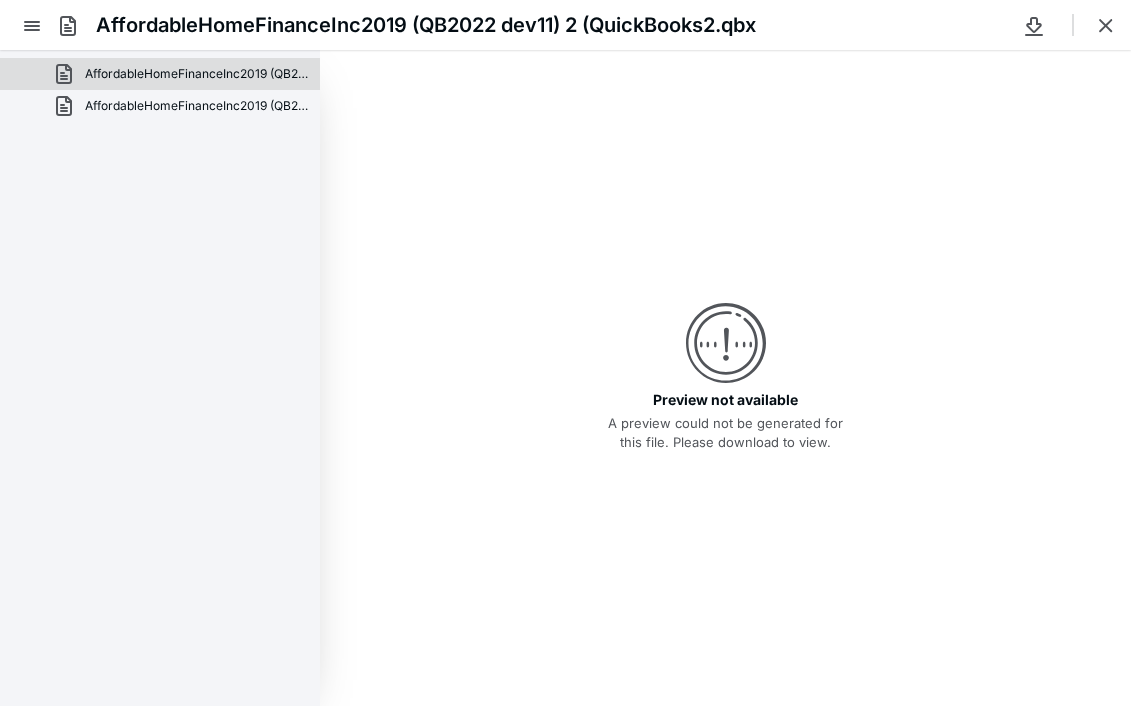 drag, startPoint x: 1, startPoint y: 51, endPoint x: 276, endPoint y: 199, distance: 312.29633 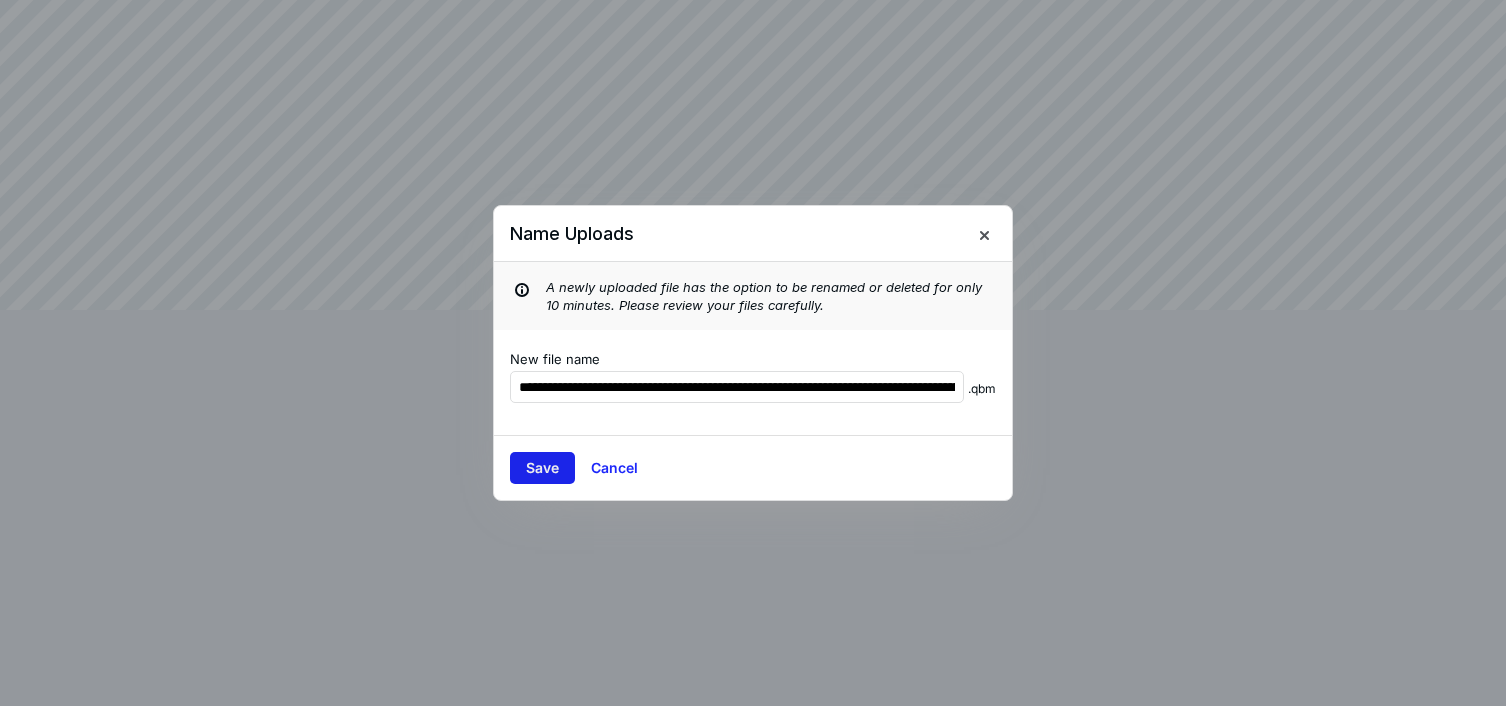 click on "Save" at bounding box center (542, 468) 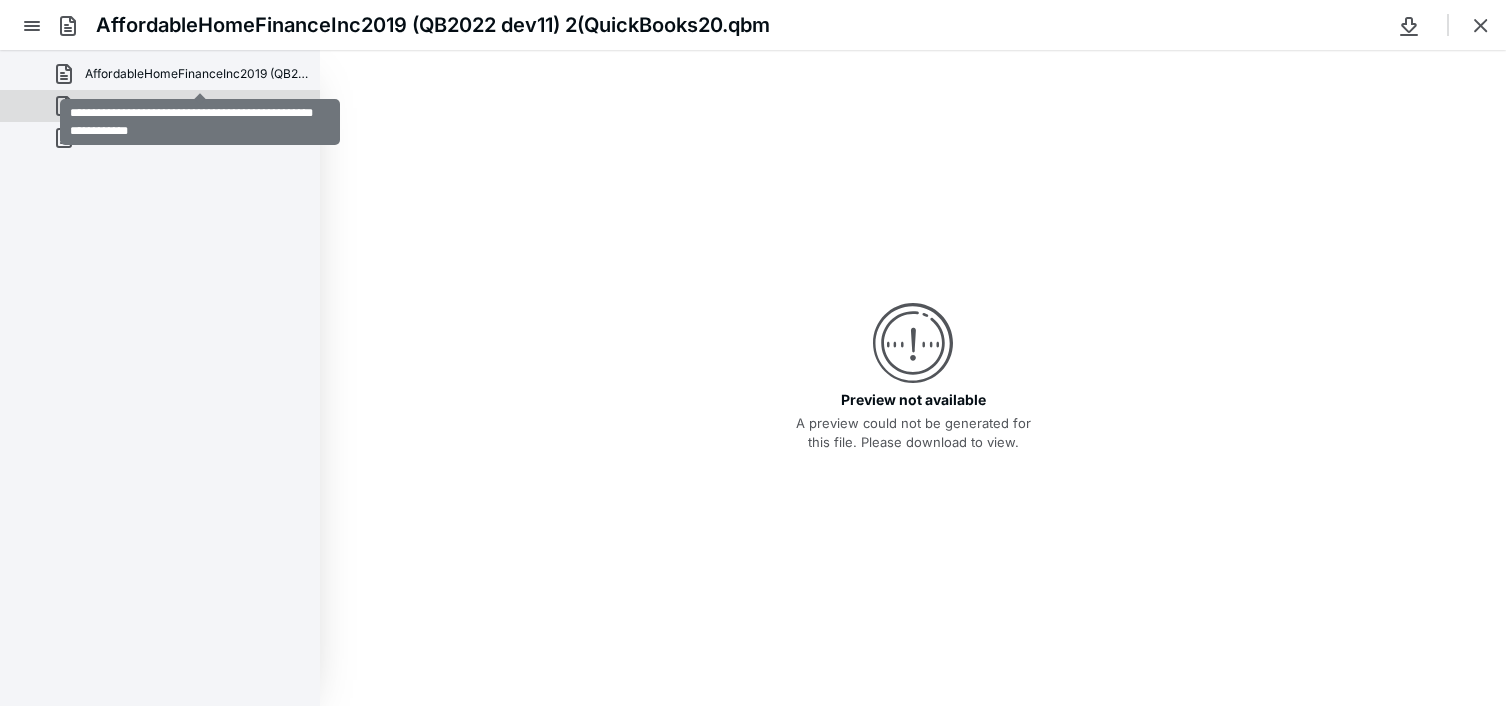 click on "AffordableHomeFinanceInc2019 (QB2022 dev11) 2 (QuickBooks2.qbx" at bounding box center [200, 74] 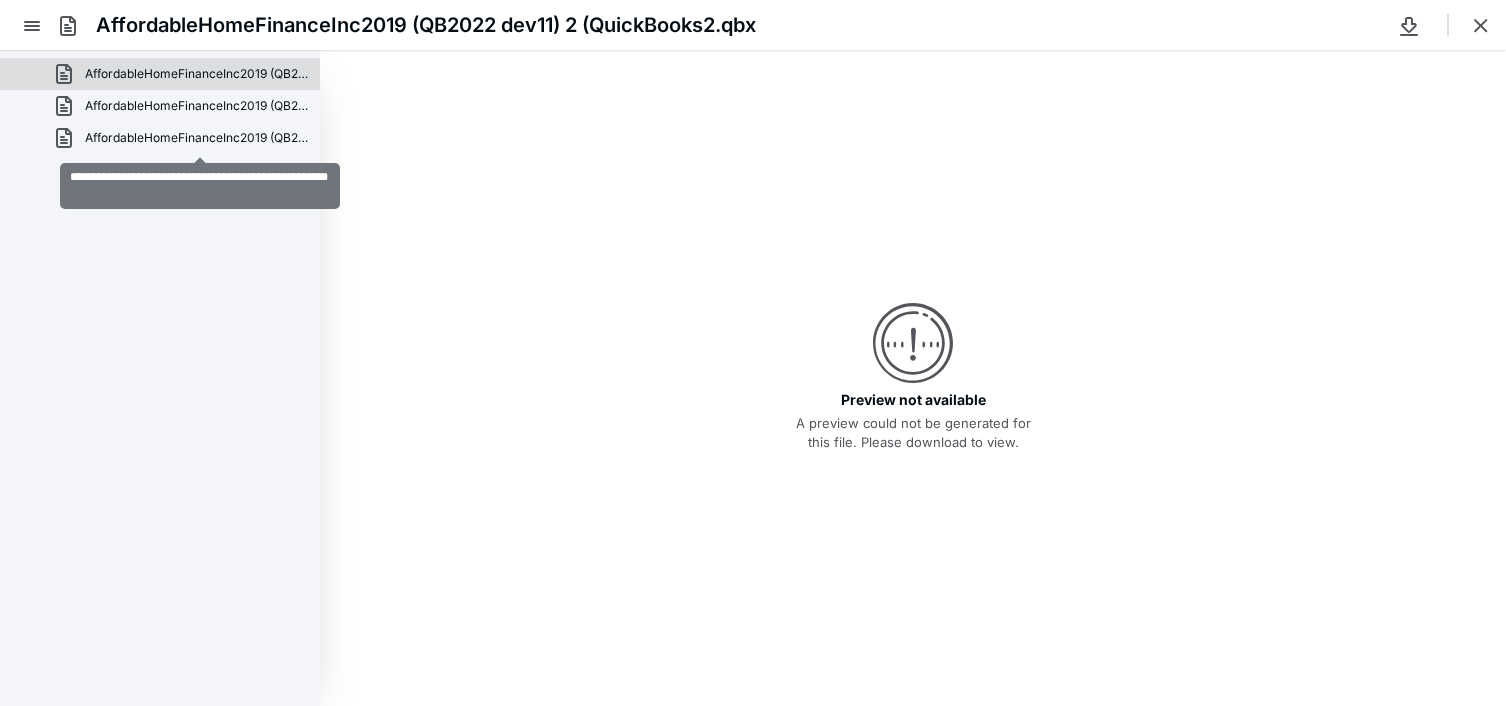 click on "AffordableHomeFinanceInc2019 (QB2022 dev11) 2.OE.qbw" at bounding box center [200, 74] 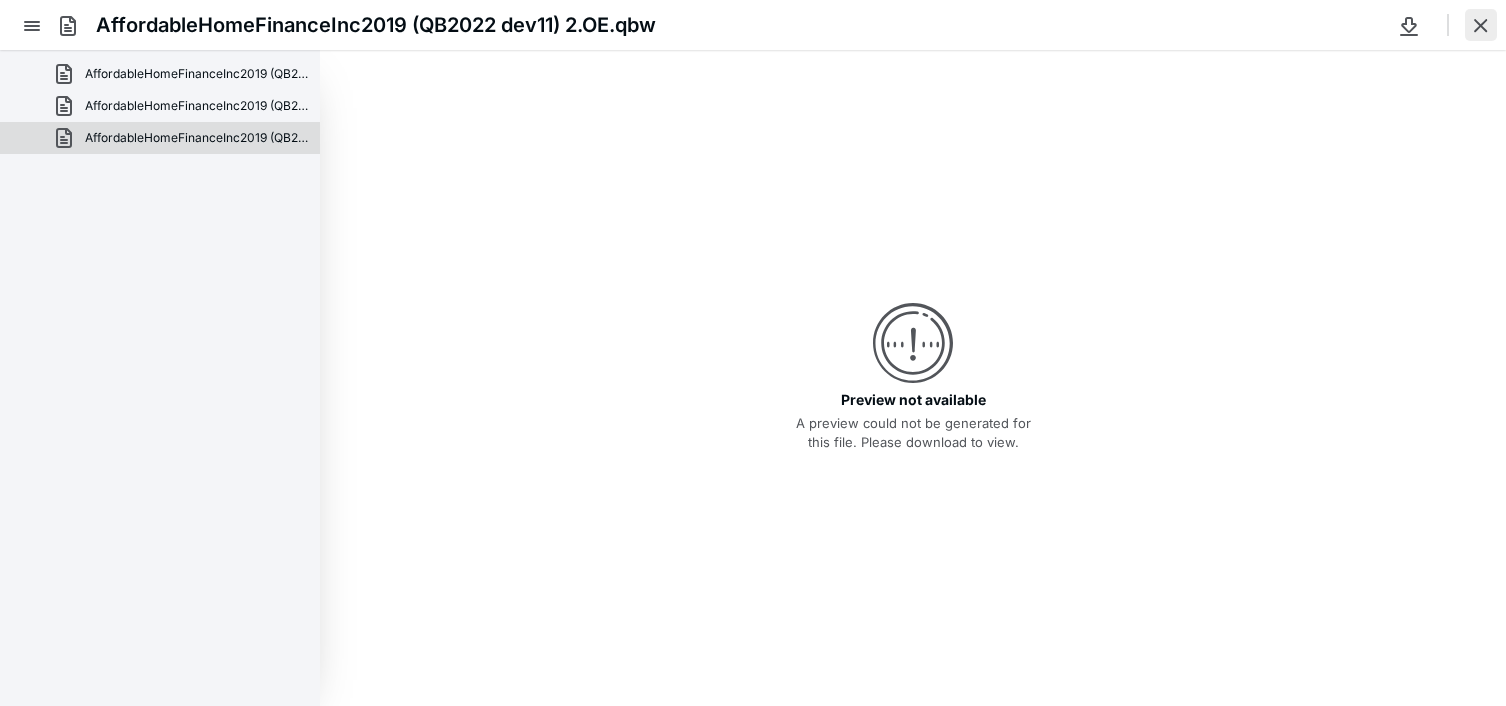 click at bounding box center [1481, 25] 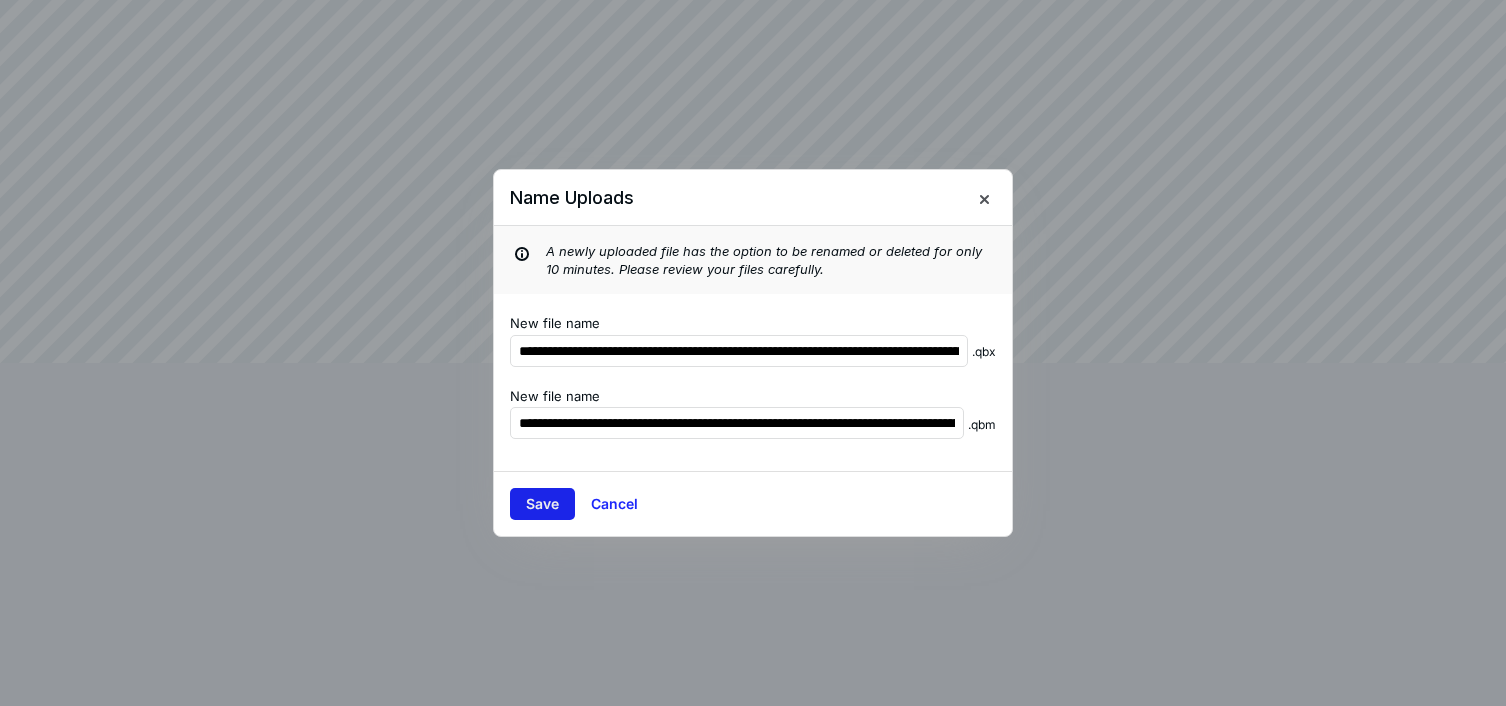 click on "Save" at bounding box center [542, 504] 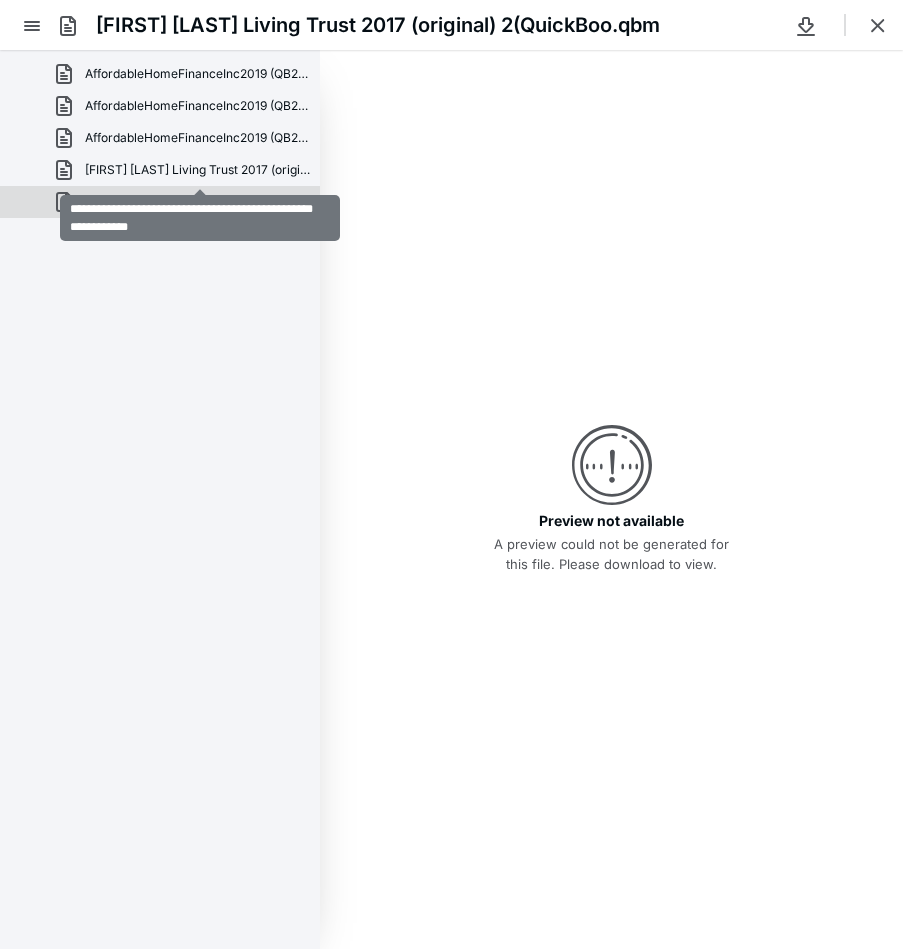 click on "Richard T. Gambord Living Trust 2017 (original) 2 (QuickBo.qbx" at bounding box center (200, 74) 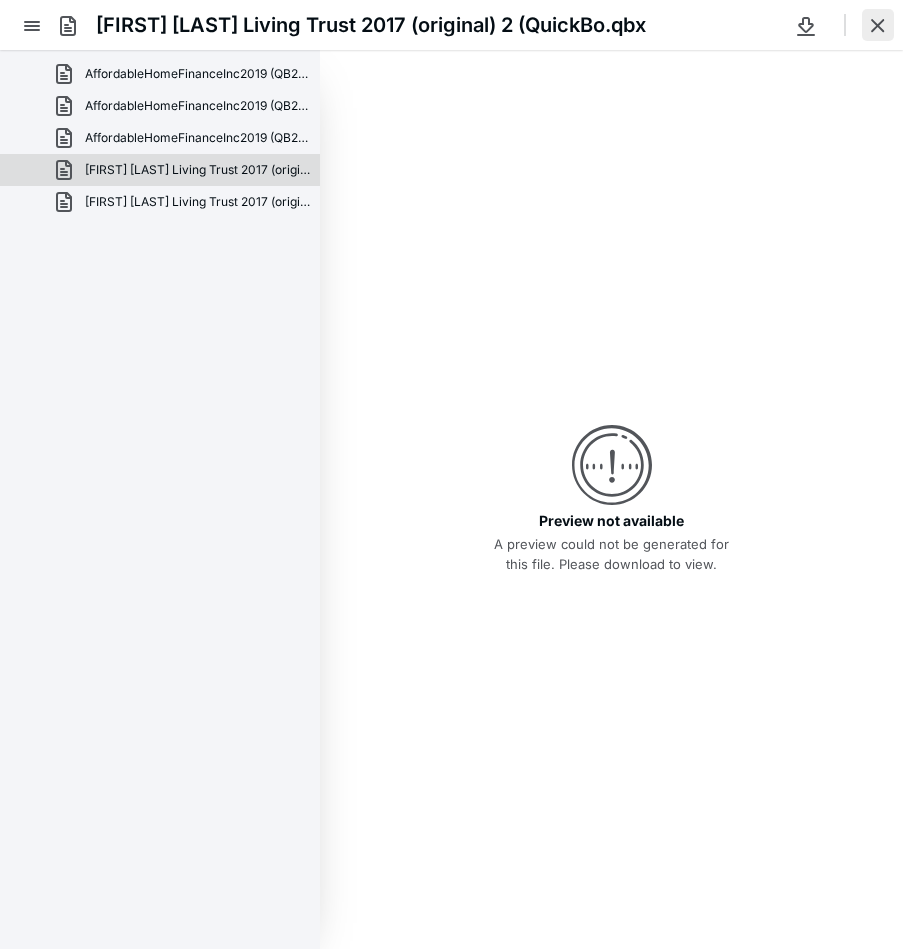 click at bounding box center (878, 25) 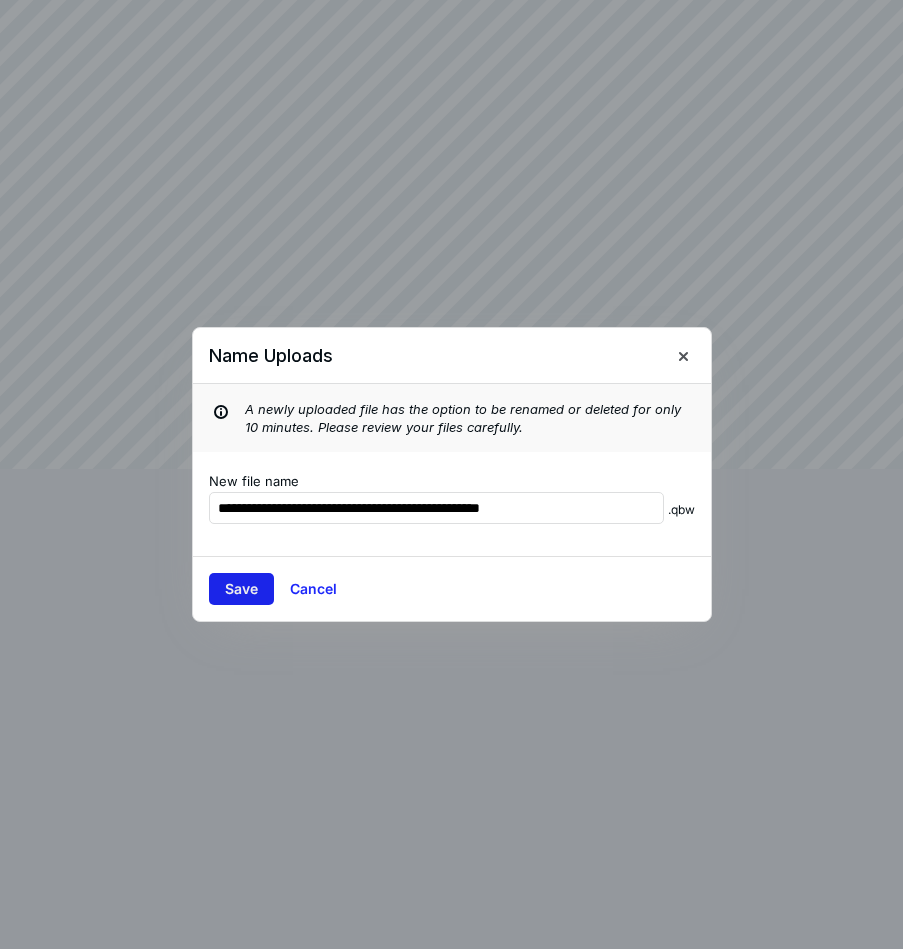 click on "Save" at bounding box center [241, 589] 